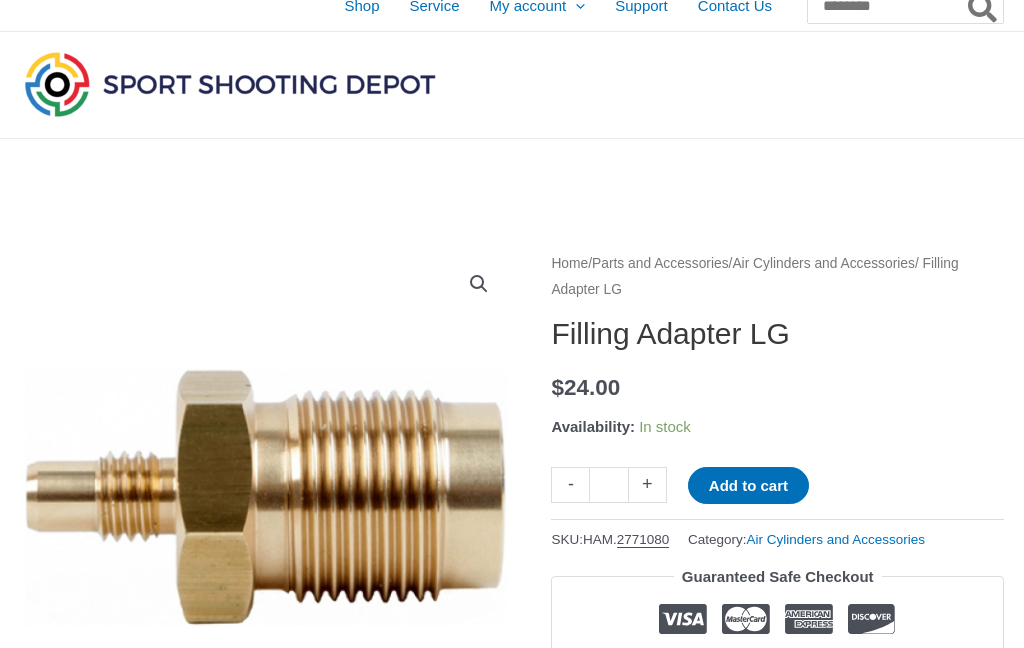 scroll, scrollTop: 0, scrollLeft: 0, axis: both 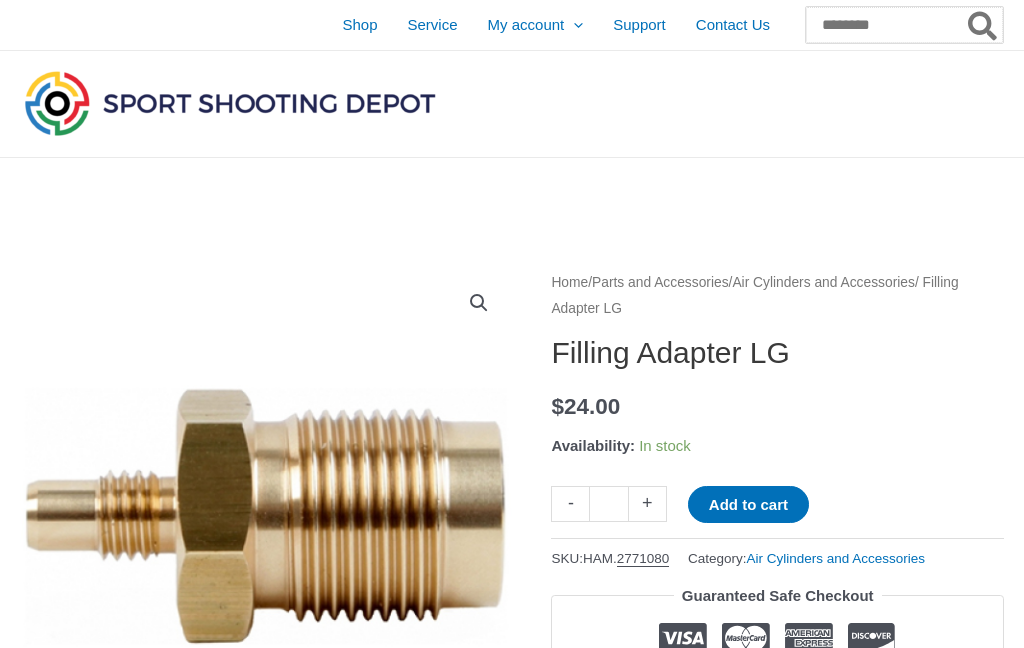 click on "Search for:" at bounding box center [904, 25] 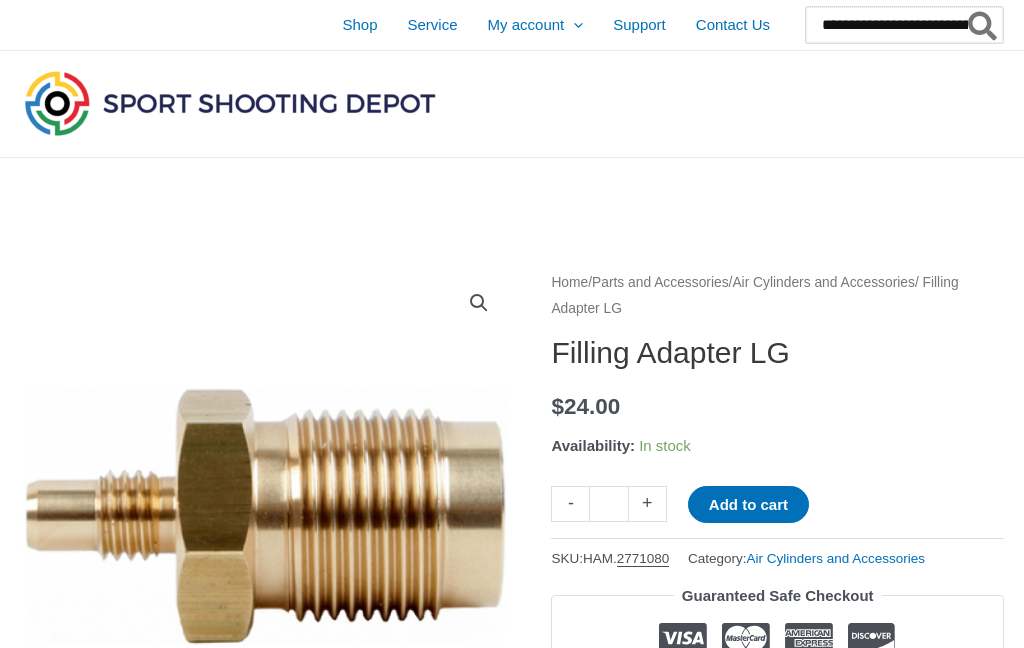 type on "**********" 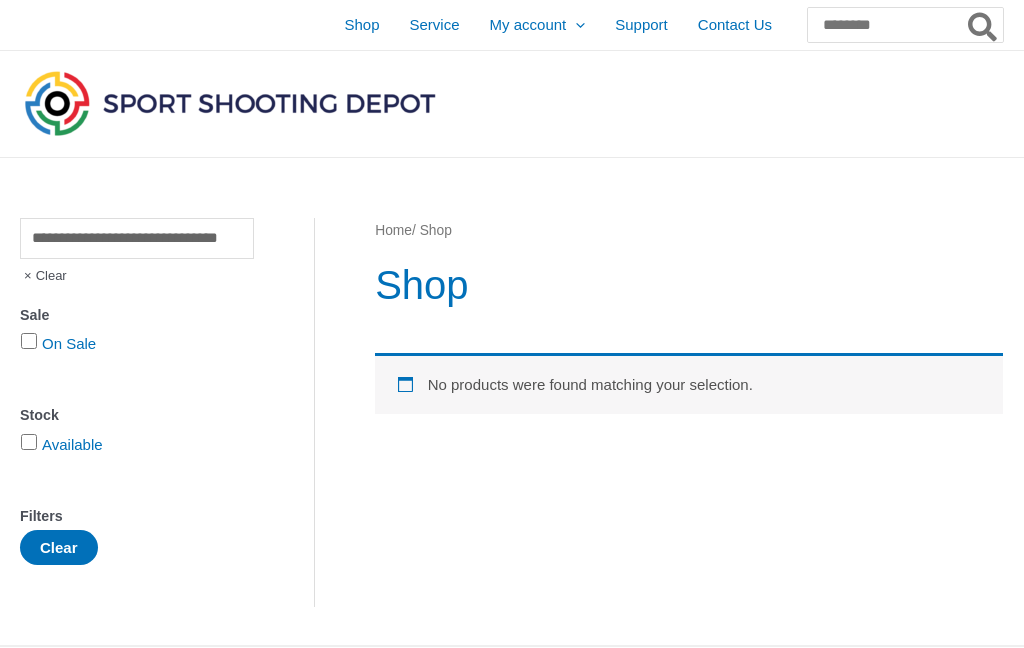 scroll, scrollTop: 0, scrollLeft: 0, axis: both 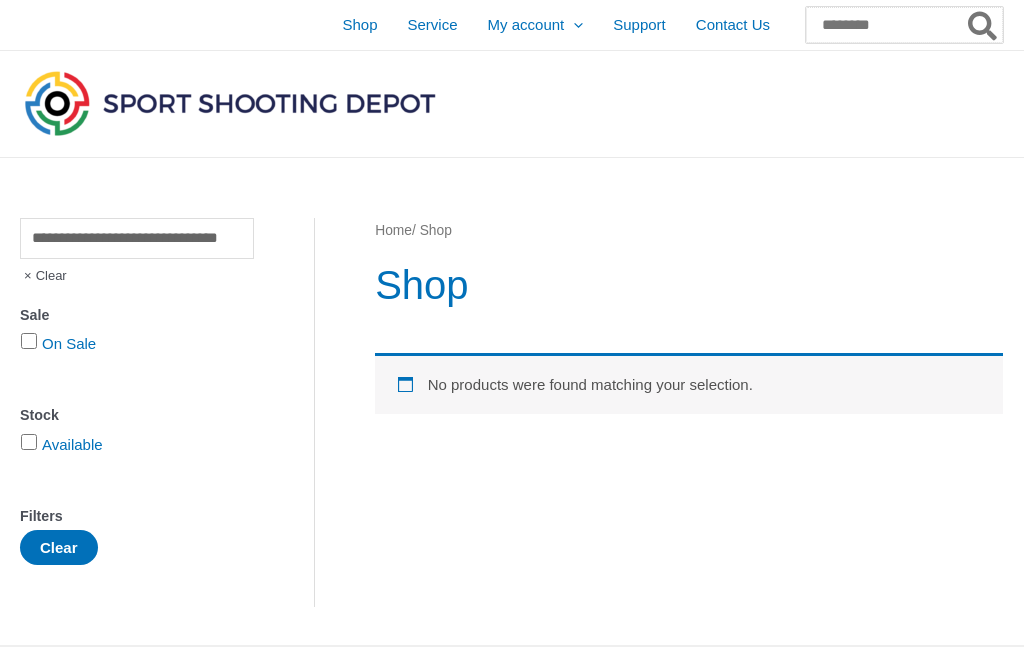 click on "Search for:" at bounding box center (904, 25) 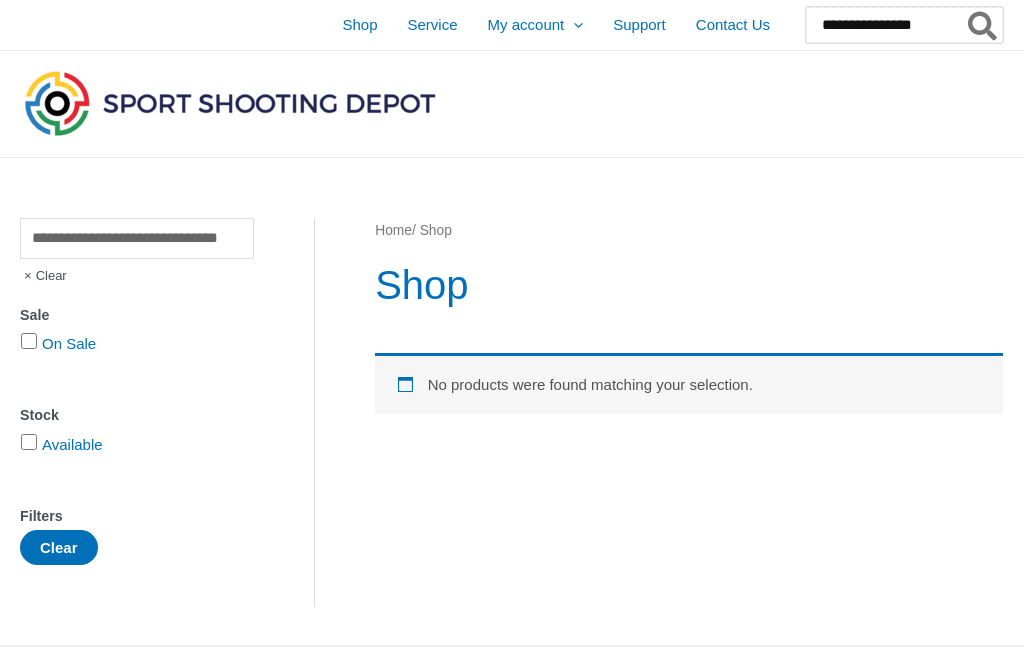 type on "**********" 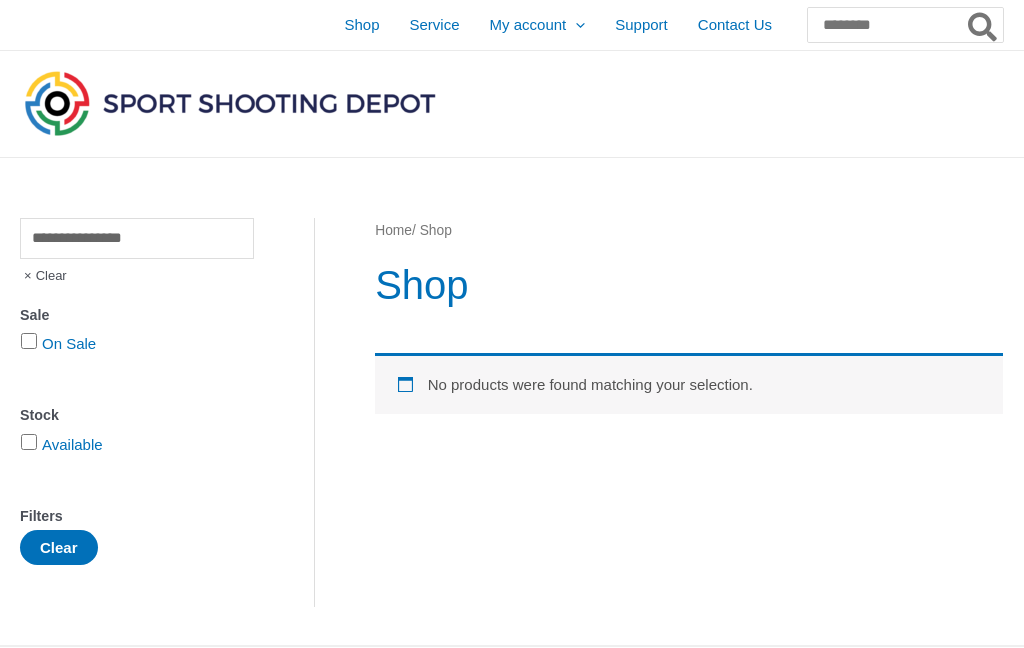 scroll, scrollTop: 0, scrollLeft: 0, axis: both 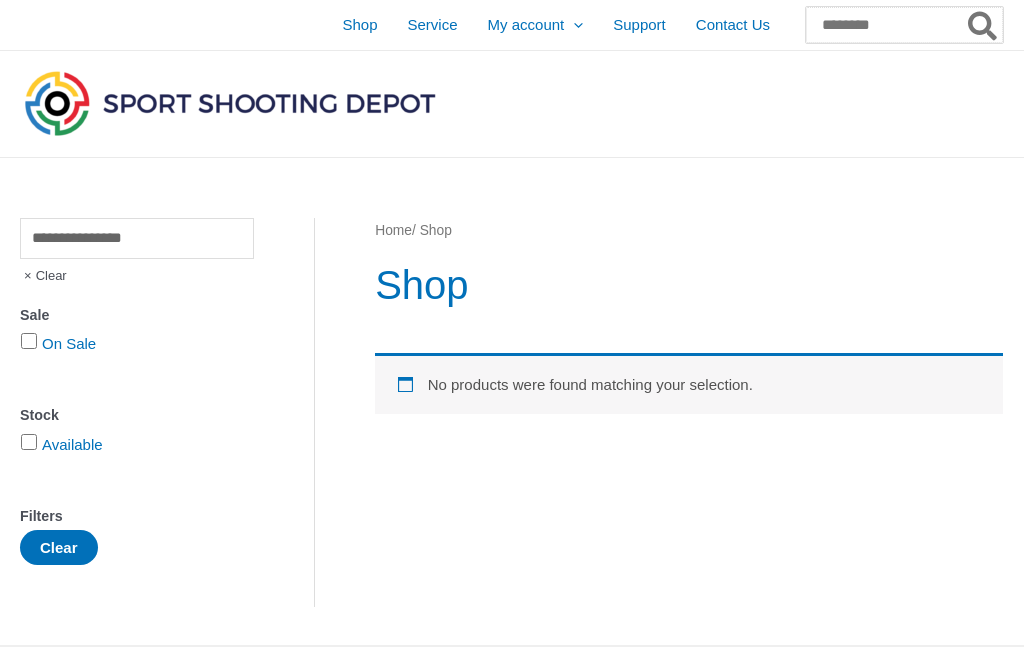 click on "Search for:" at bounding box center [904, 25] 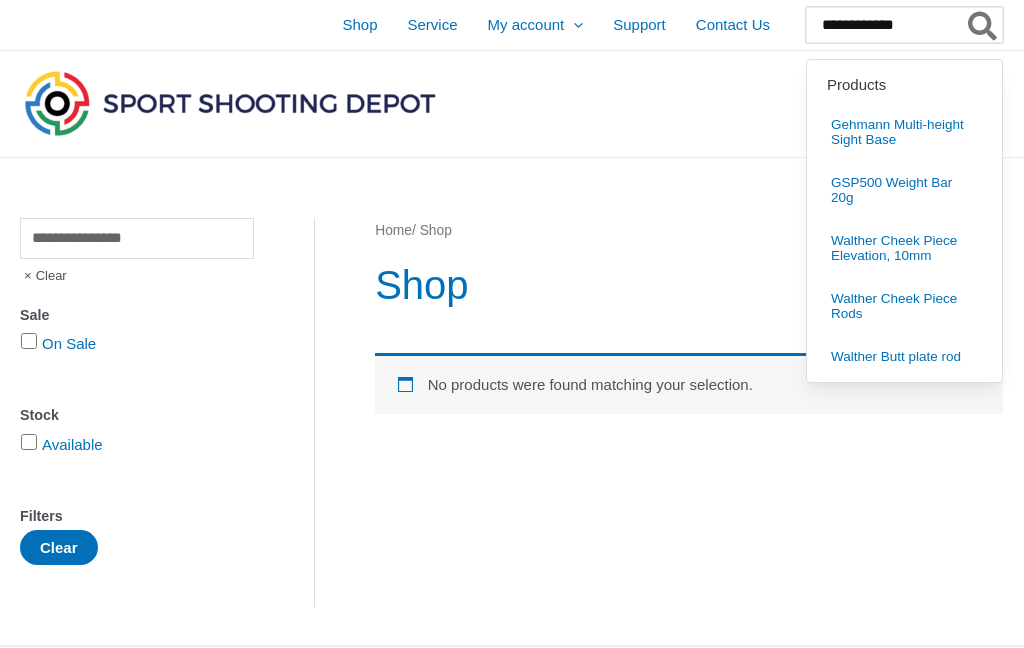 type on "**********" 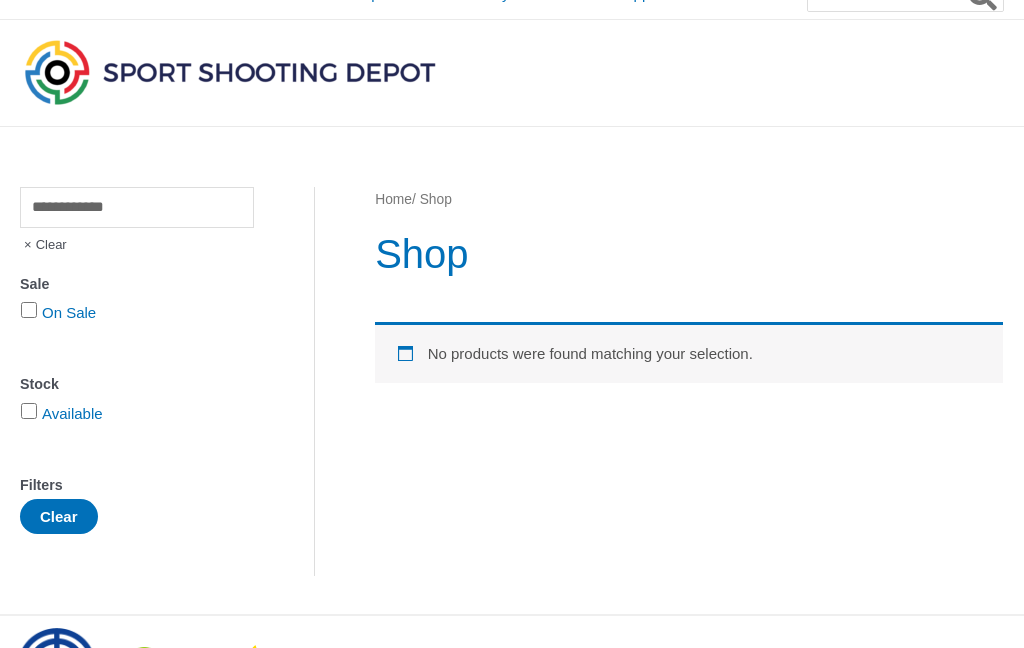 scroll, scrollTop: 0, scrollLeft: 0, axis: both 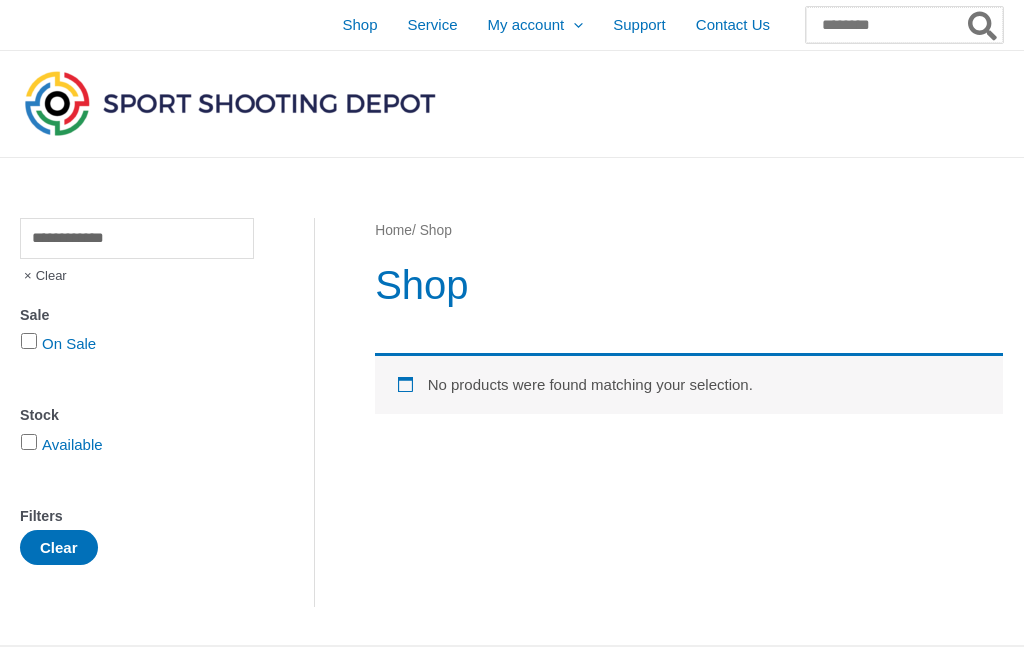click on "Search for:" at bounding box center (904, 25) 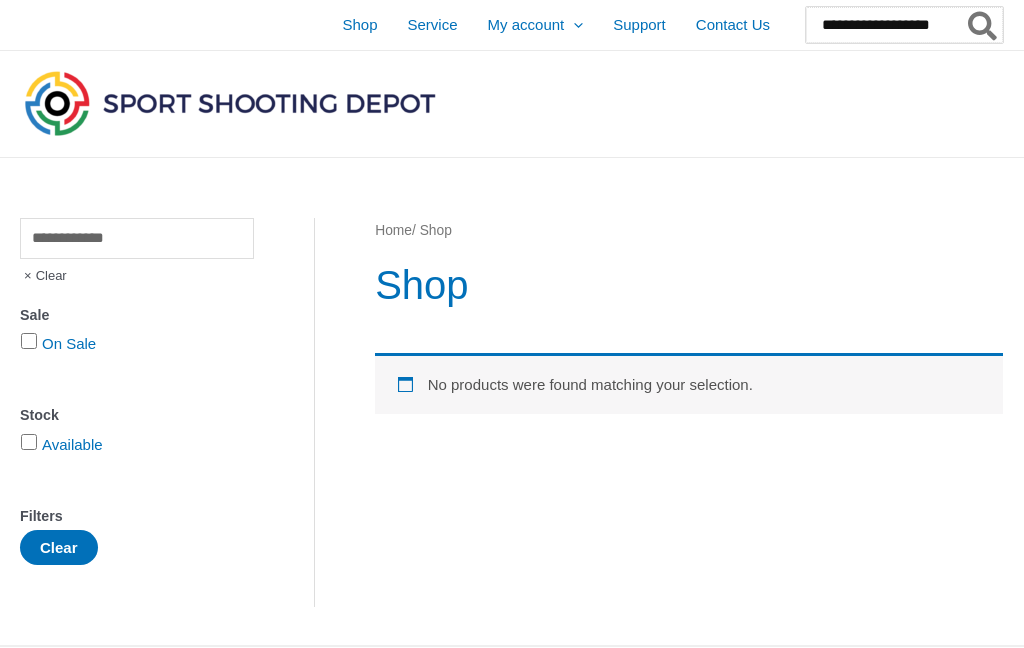 type on "**********" 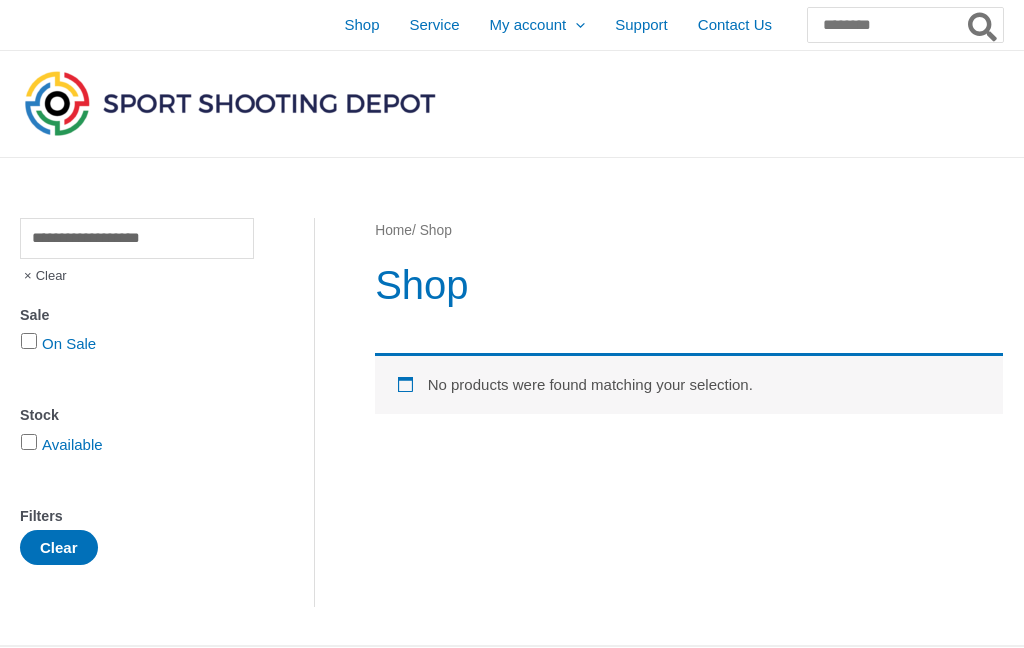 scroll, scrollTop: 0, scrollLeft: 0, axis: both 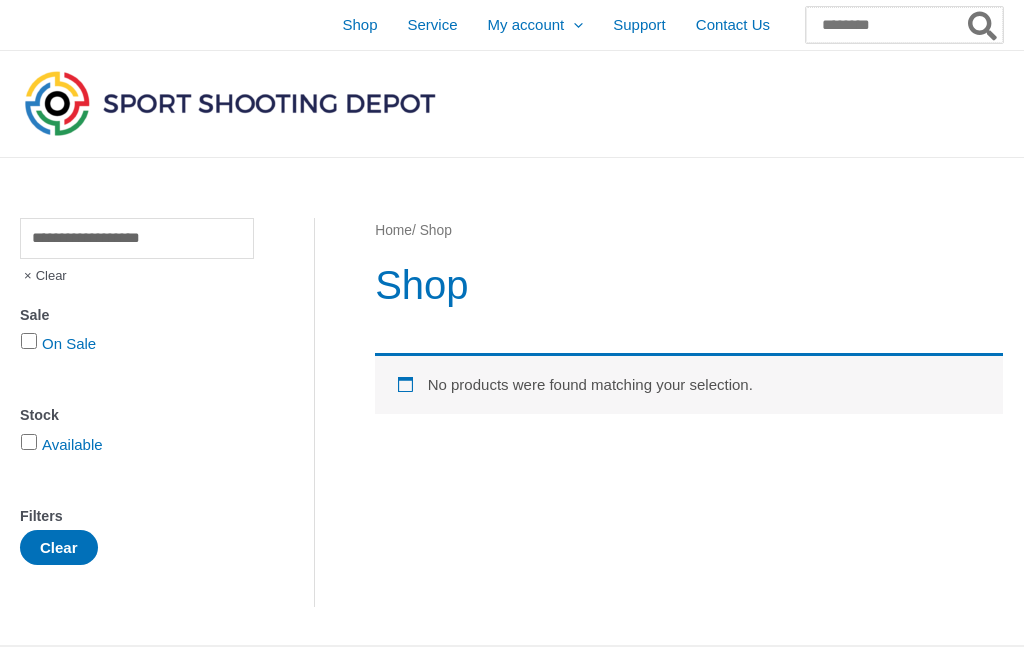 click on "Search for:" at bounding box center [904, 25] 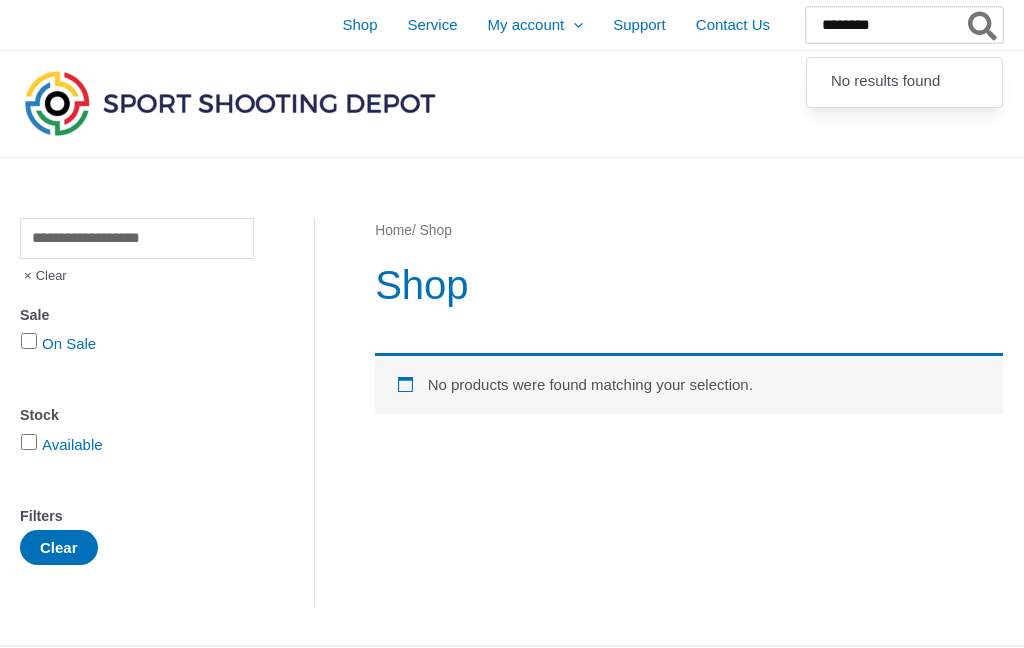 click on "********" at bounding box center (904, 25) 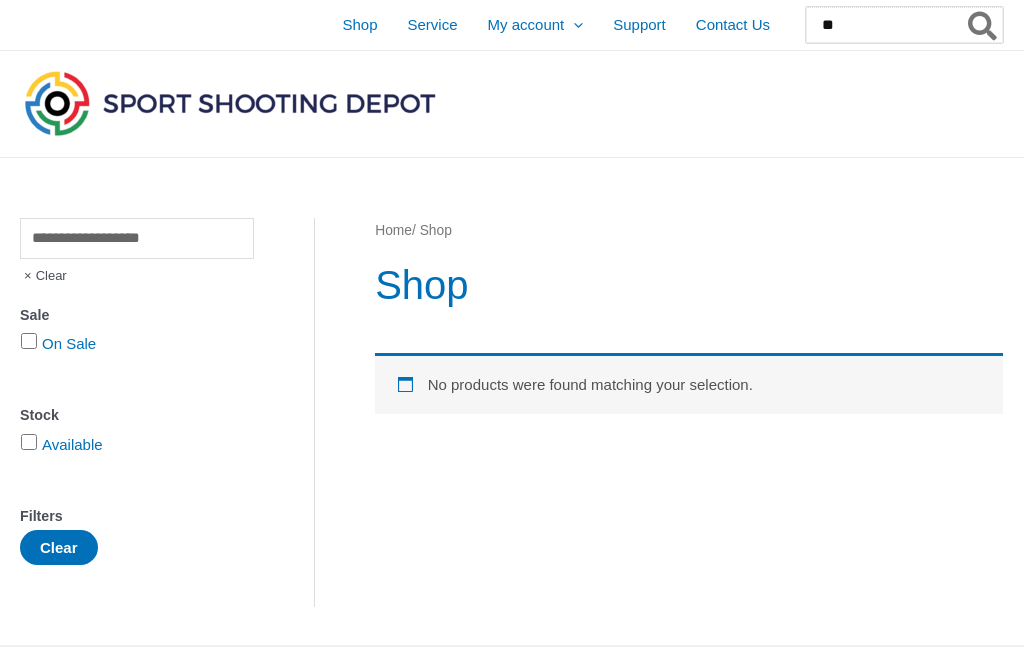 type on "*" 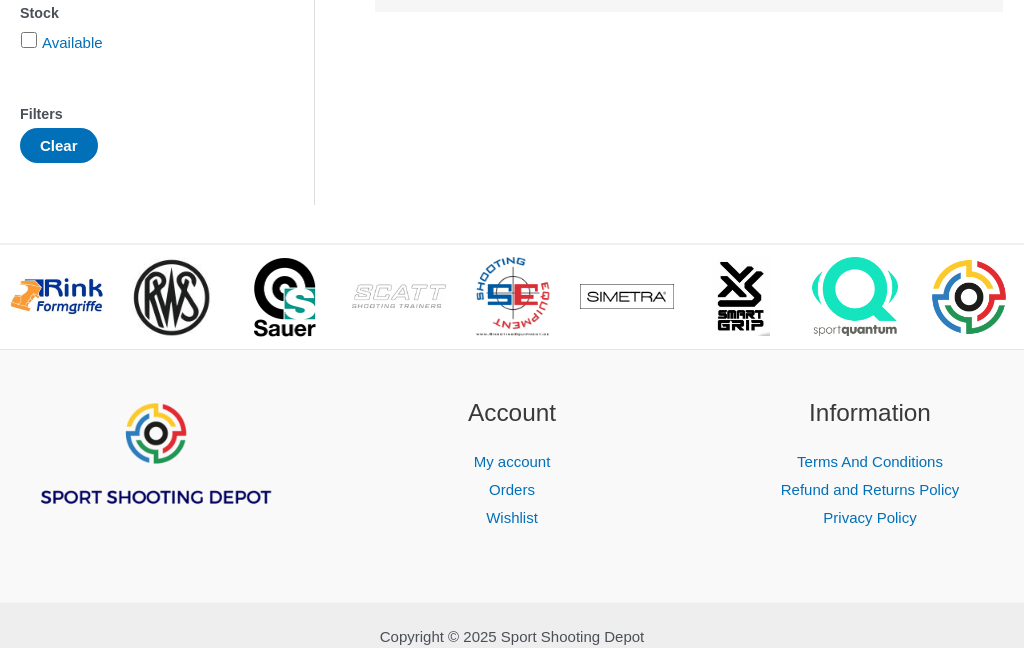 scroll, scrollTop: 400, scrollLeft: 0, axis: vertical 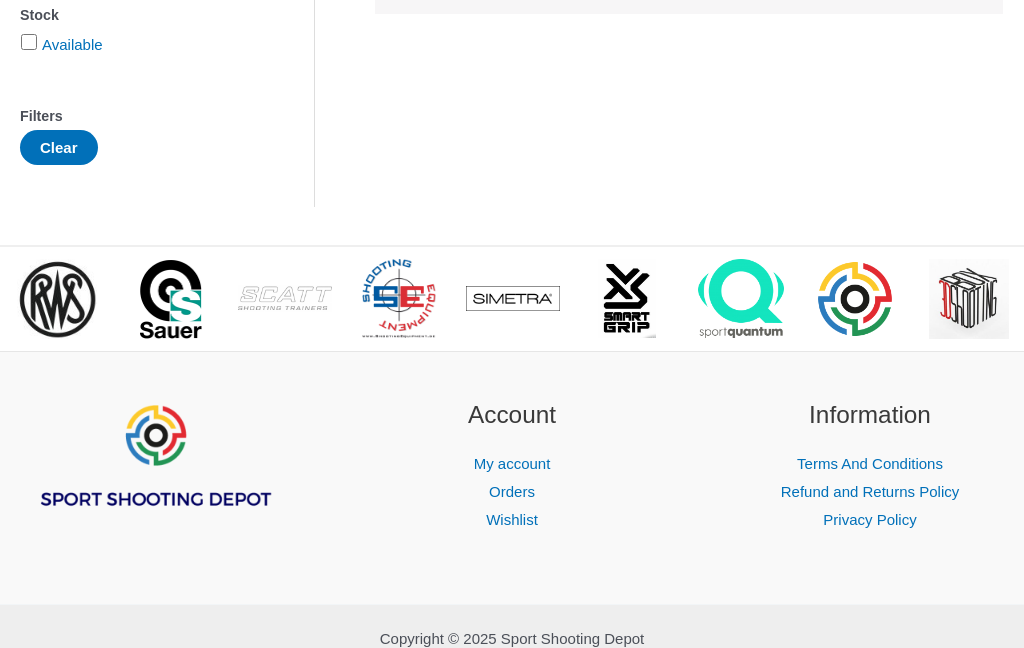 click on "Account" at bounding box center [512, 415] 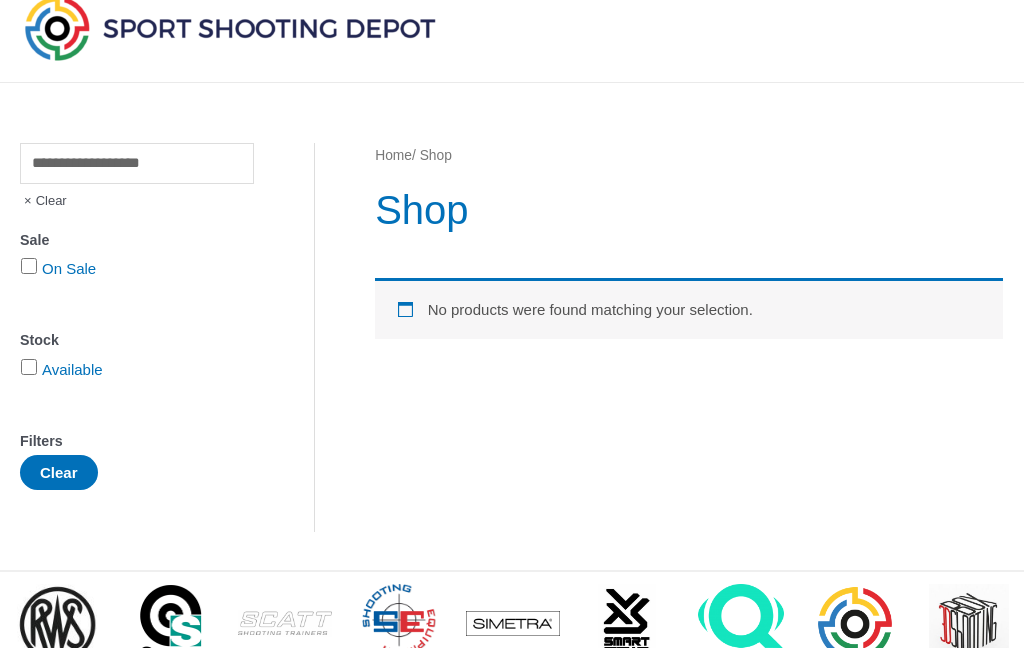 scroll, scrollTop: 0, scrollLeft: 0, axis: both 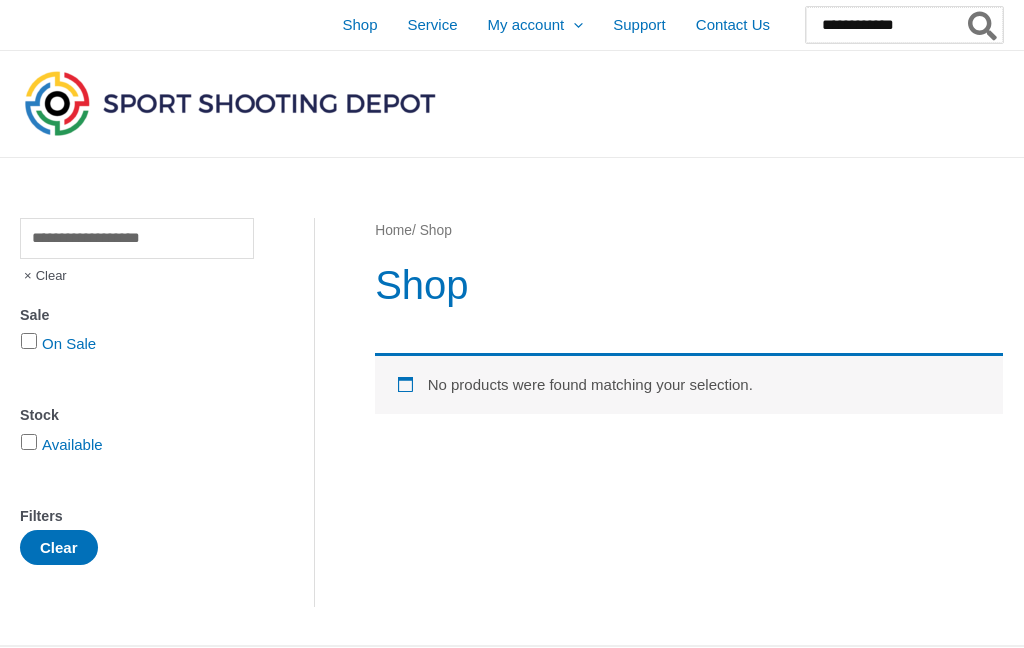click on "**********" at bounding box center [904, 25] 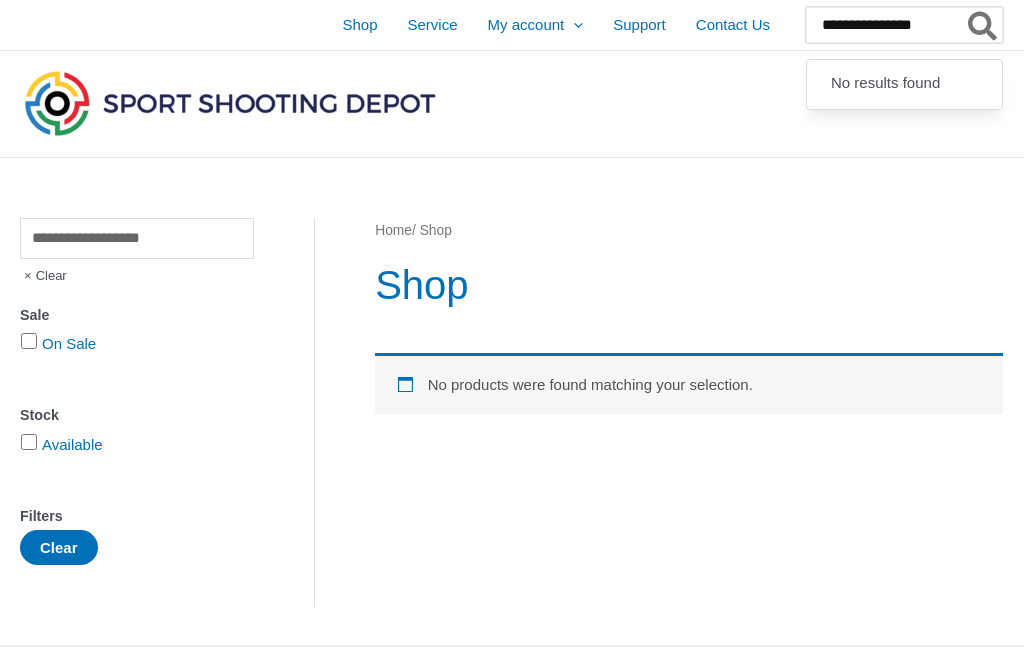 type on "**********" 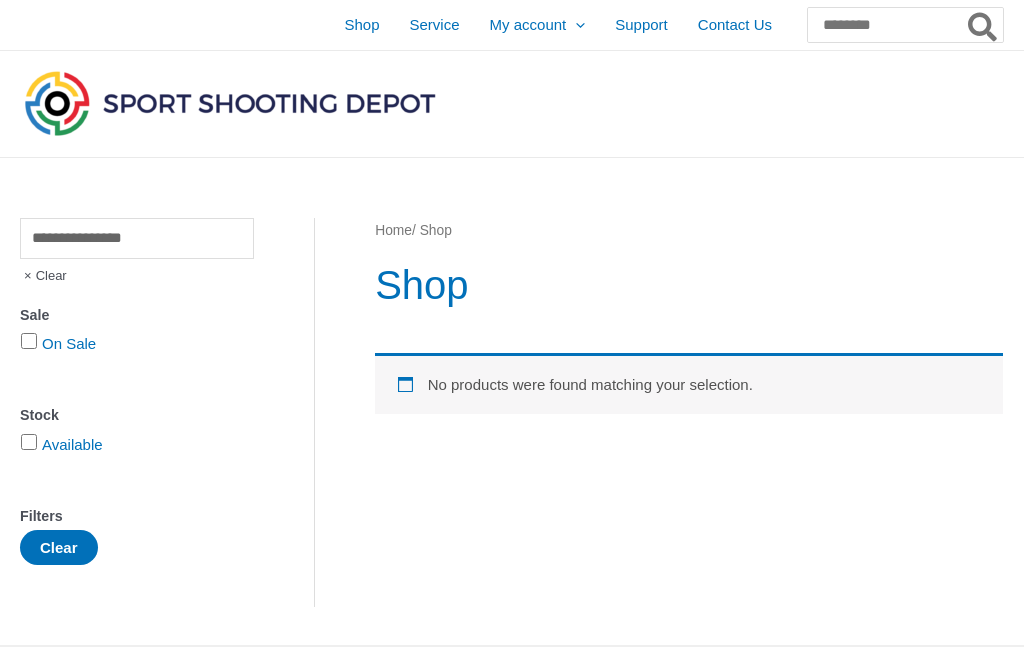 scroll, scrollTop: 0, scrollLeft: 0, axis: both 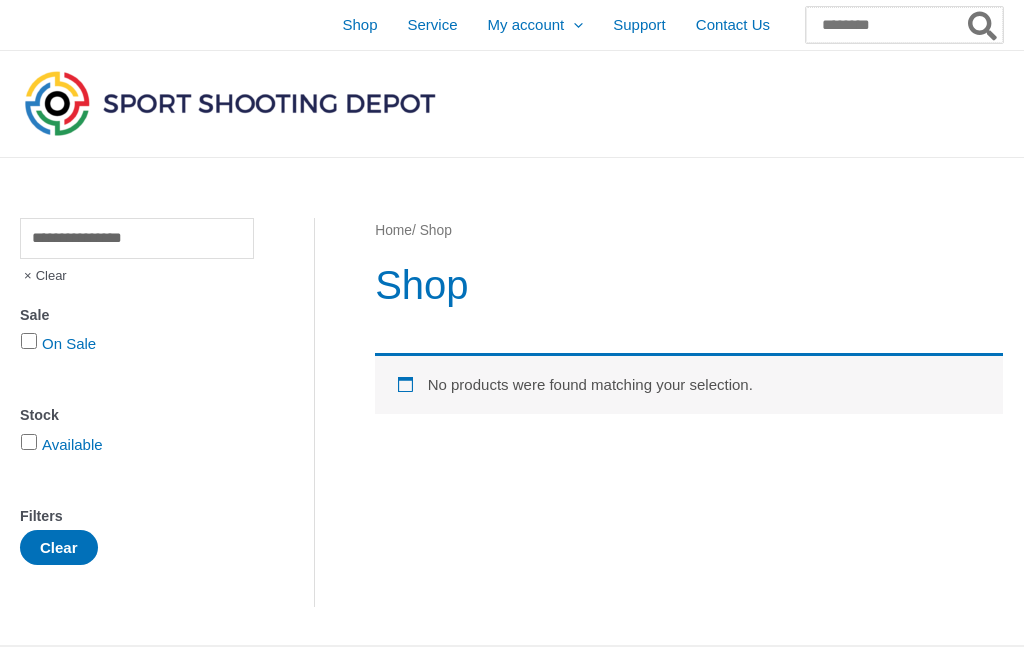 click on "Search for:" at bounding box center (904, 25) 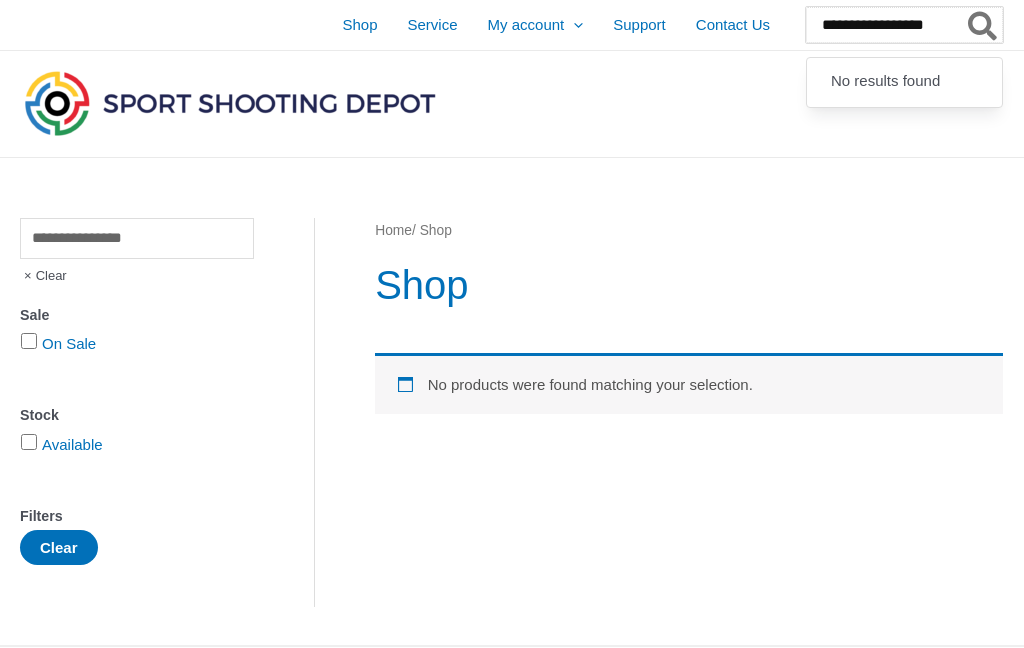 click on "**********" at bounding box center (904, 25) 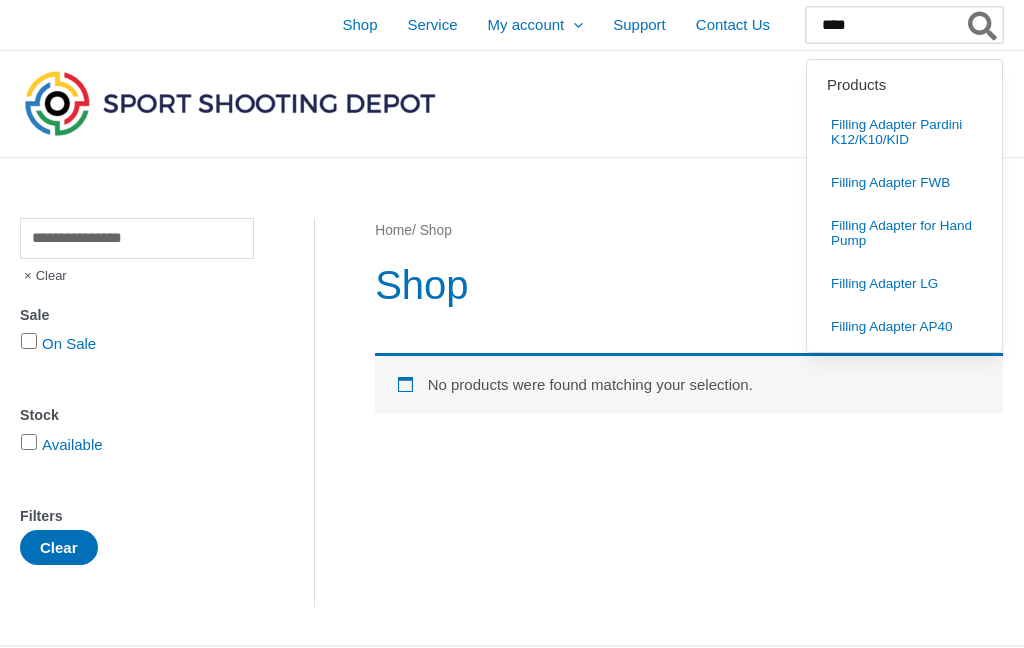 type on "****" 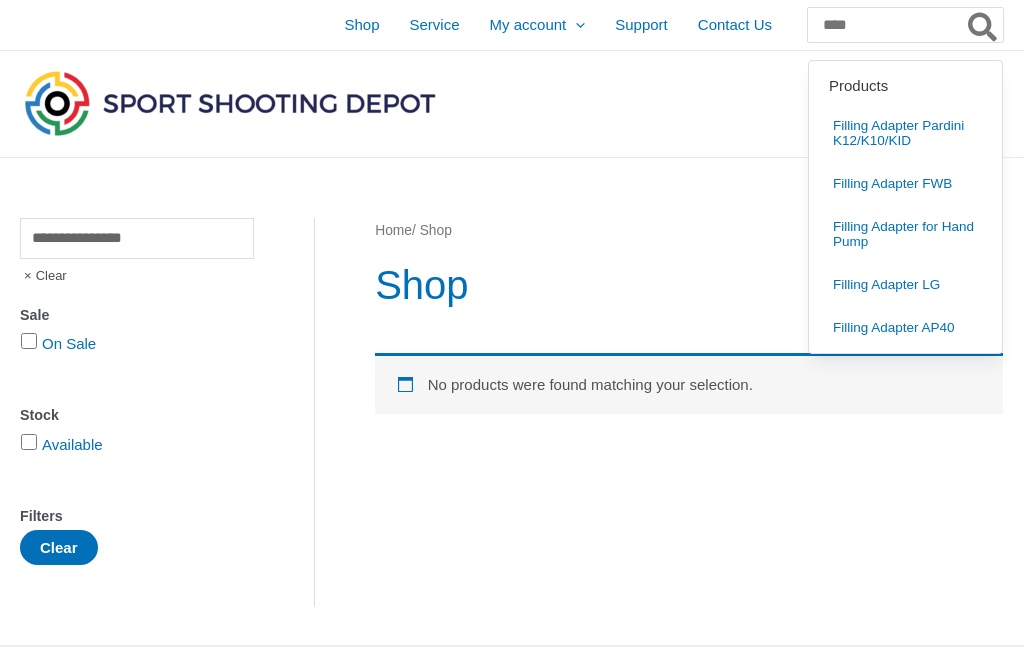 click on "Filling Adapter LG" at bounding box center [886, 284] 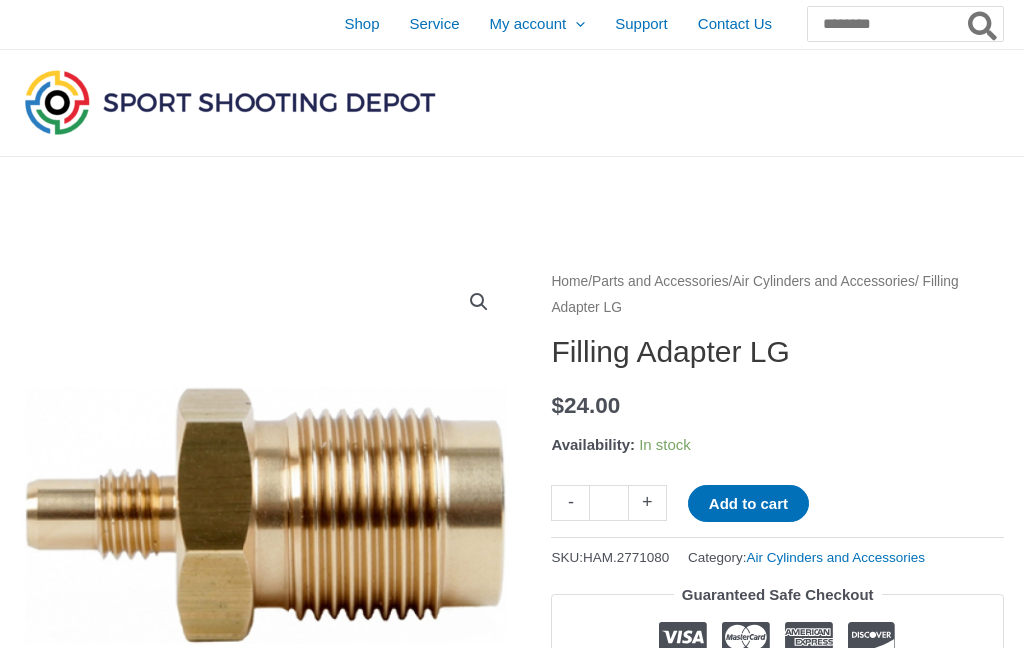 scroll, scrollTop: 0, scrollLeft: 0, axis: both 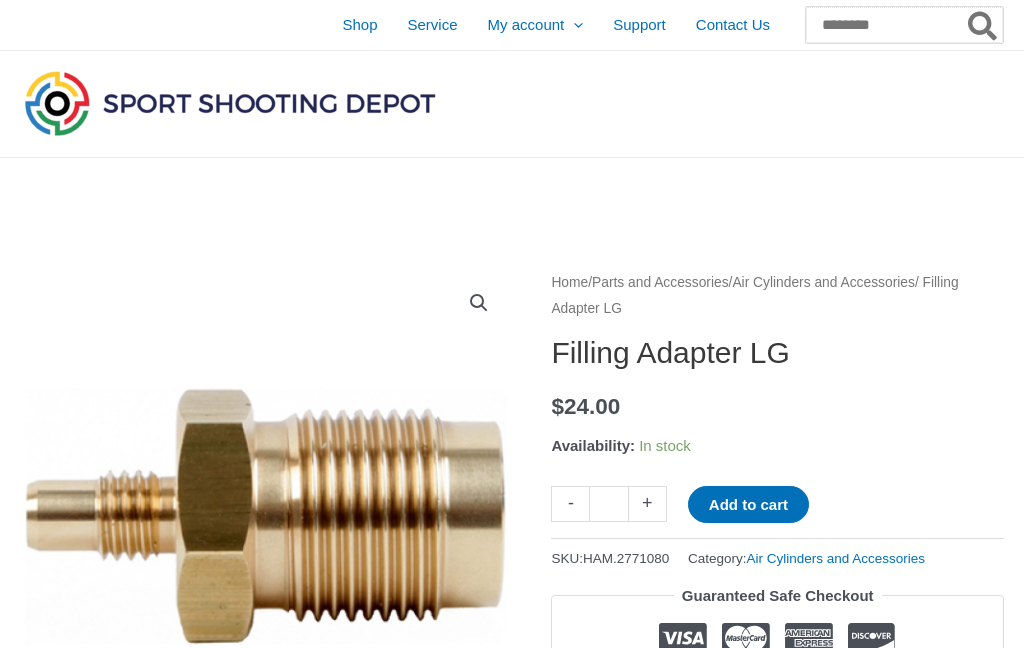 click on "Search for:" at bounding box center (904, 25) 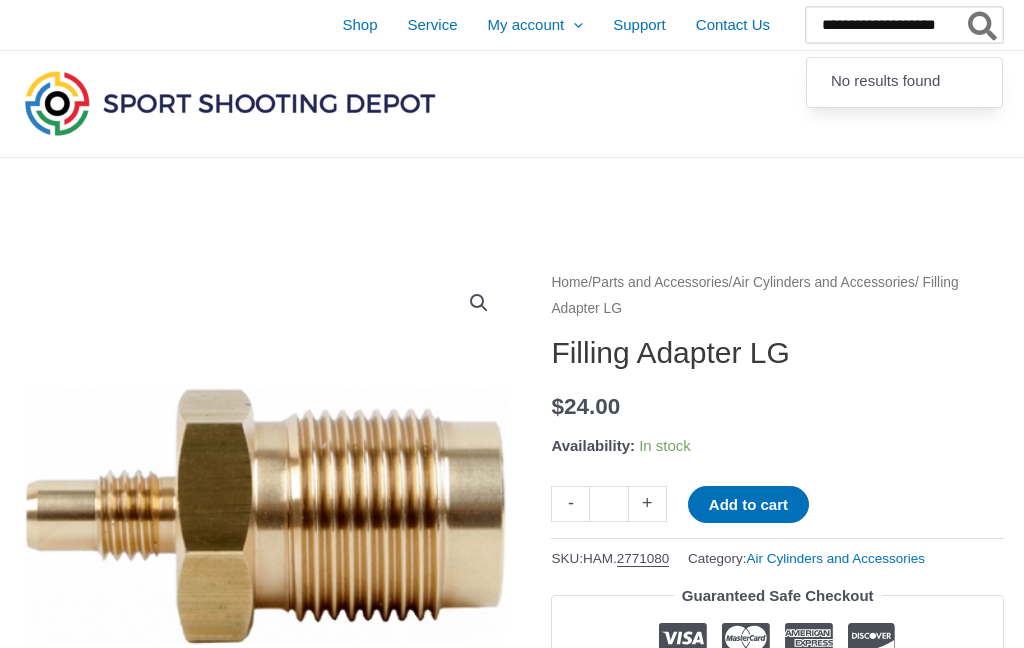 click on "**********" at bounding box center (904, 25) 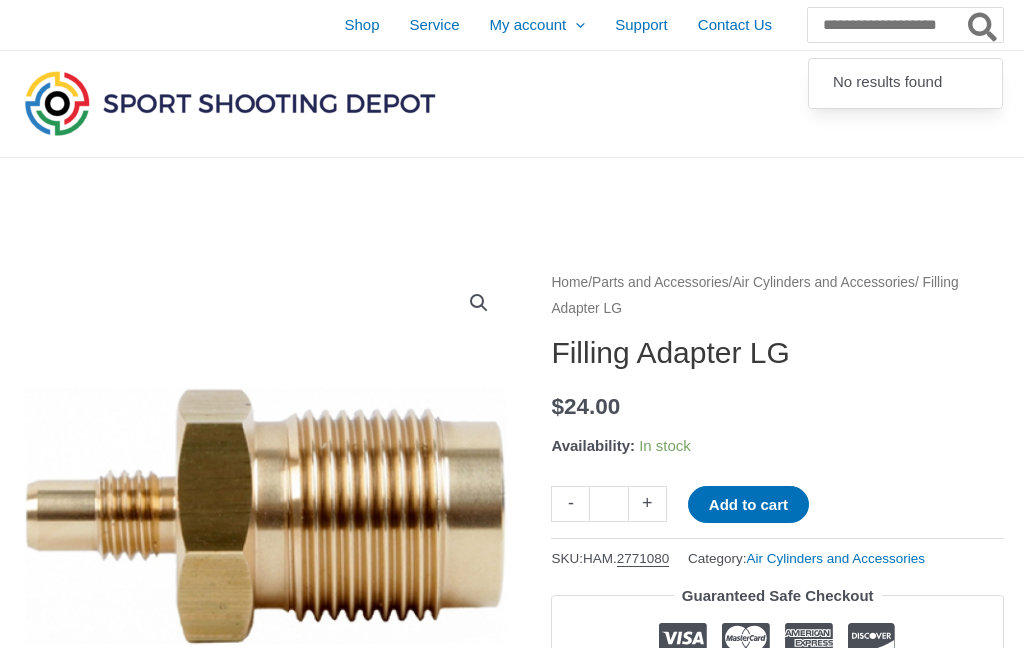 click 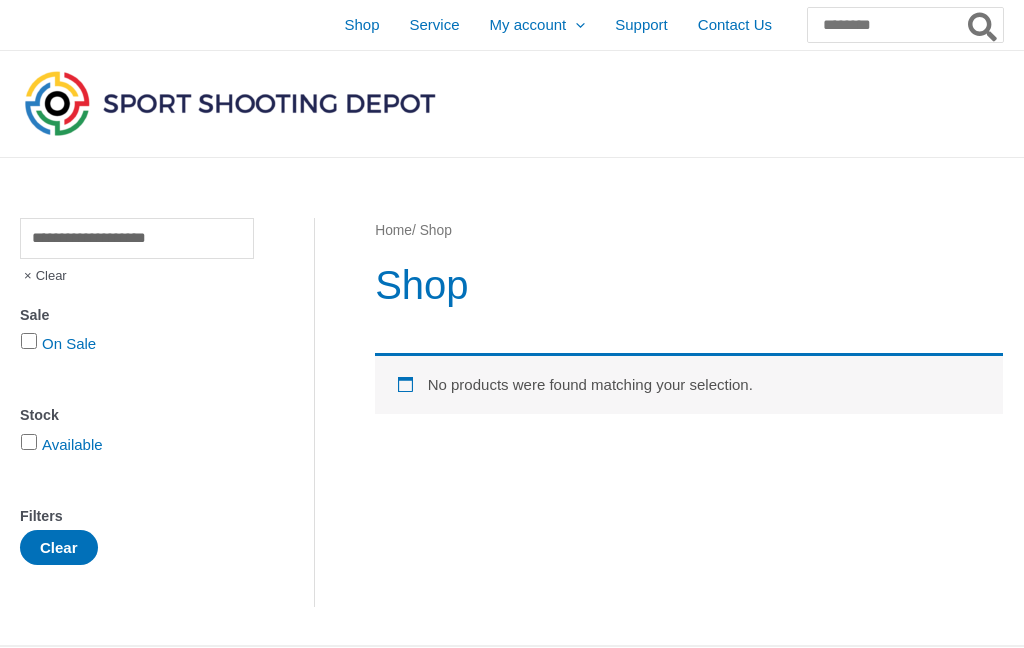 scroll, scrollTop: 0, scrollLeft: 0, axis: both 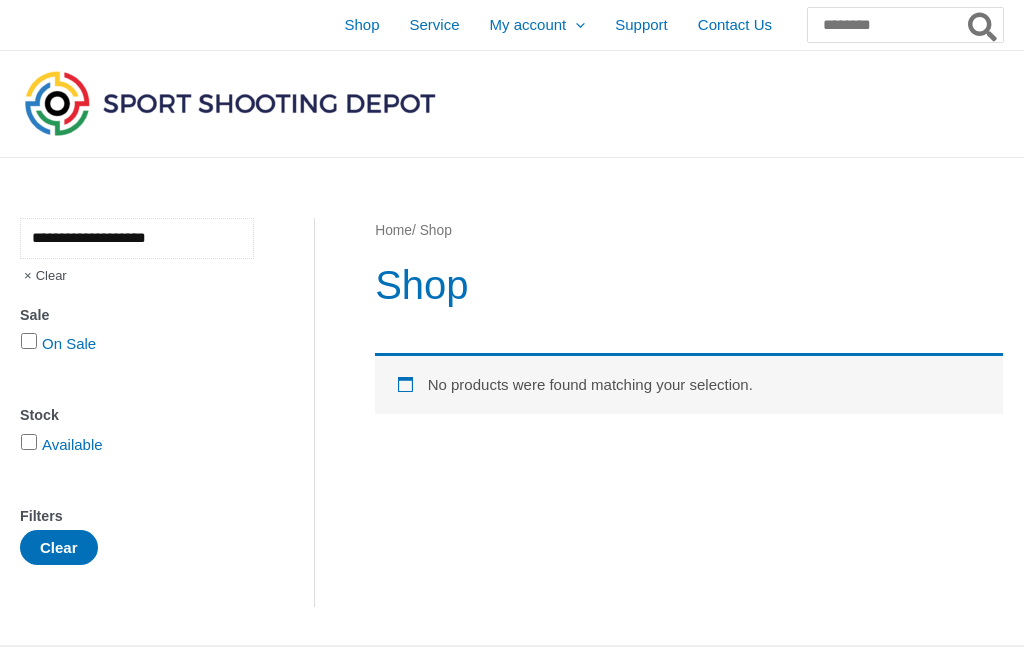 click on "**********" at bounding box center [137, 238] 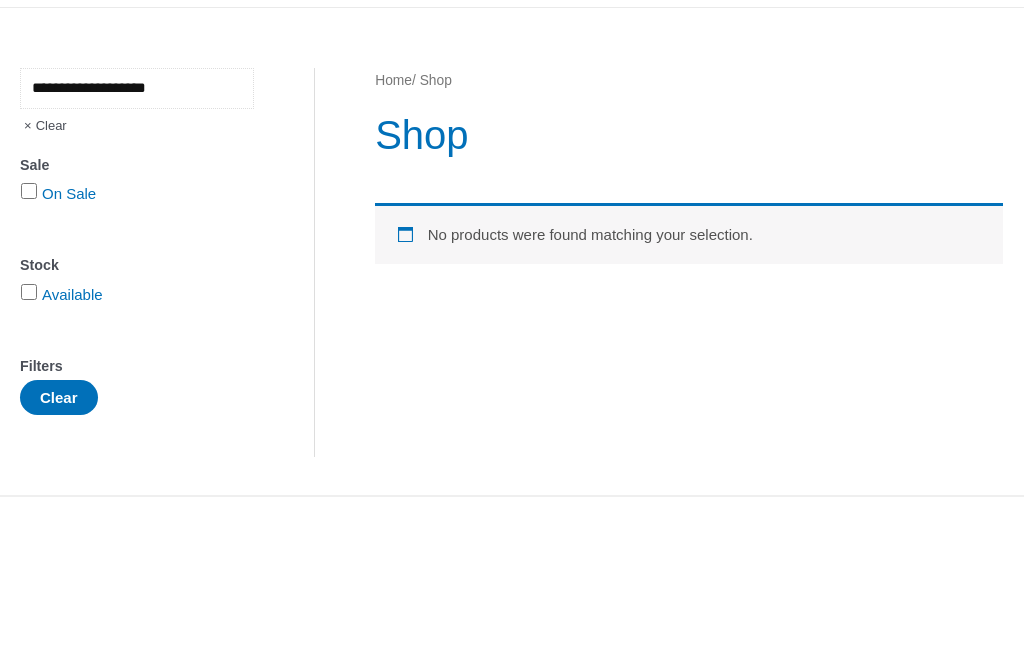 click on "**********" at bounding box center [137, 238] 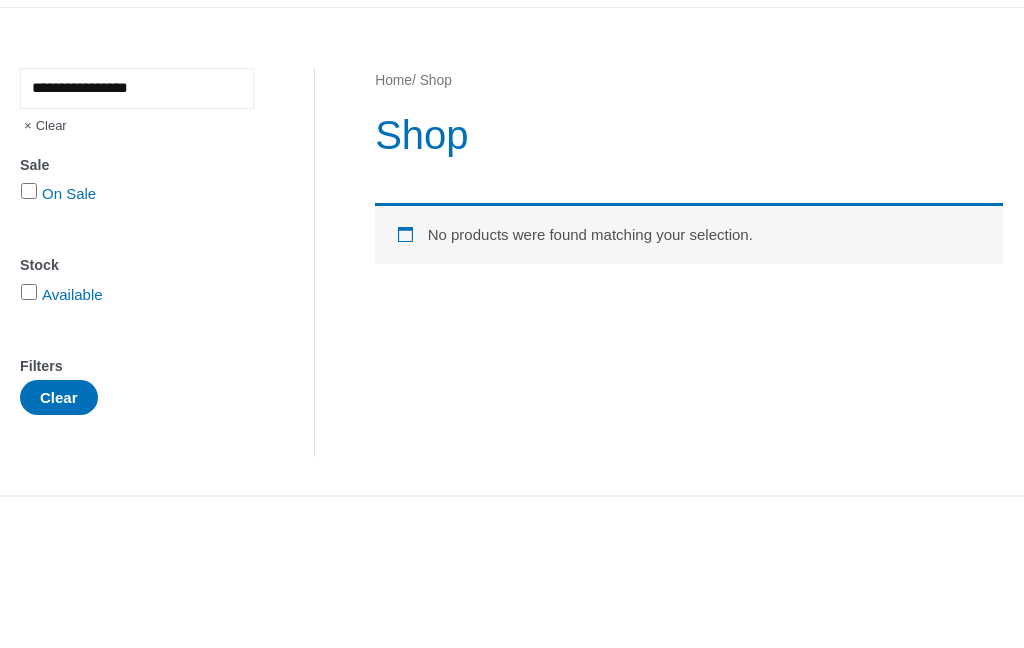 type on "**********" 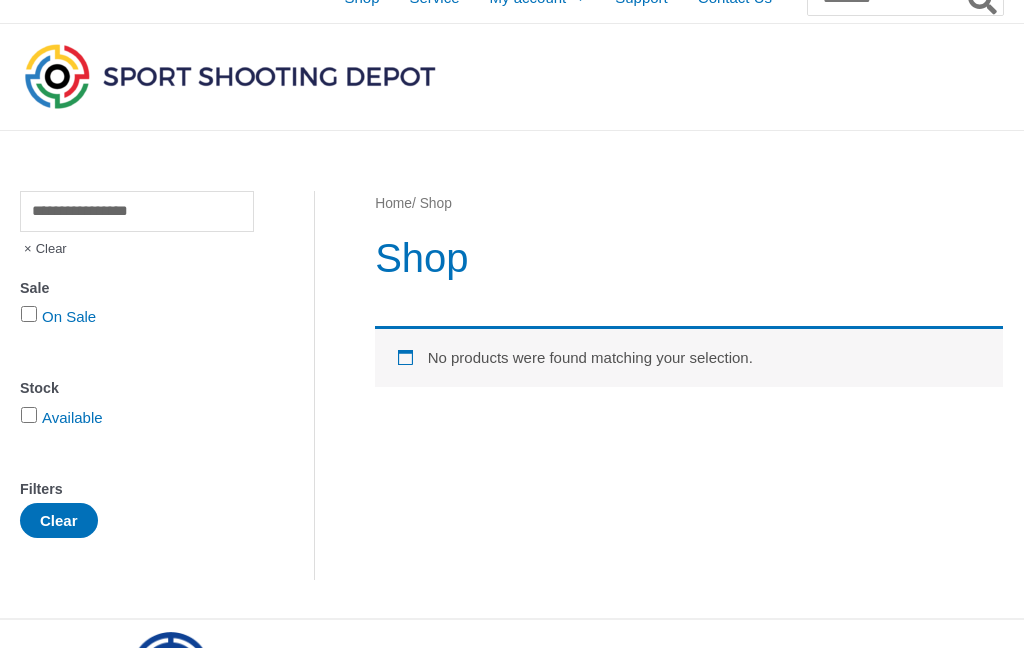 scroll, scrollTop: 0, scrollLeft: 0, axis: both 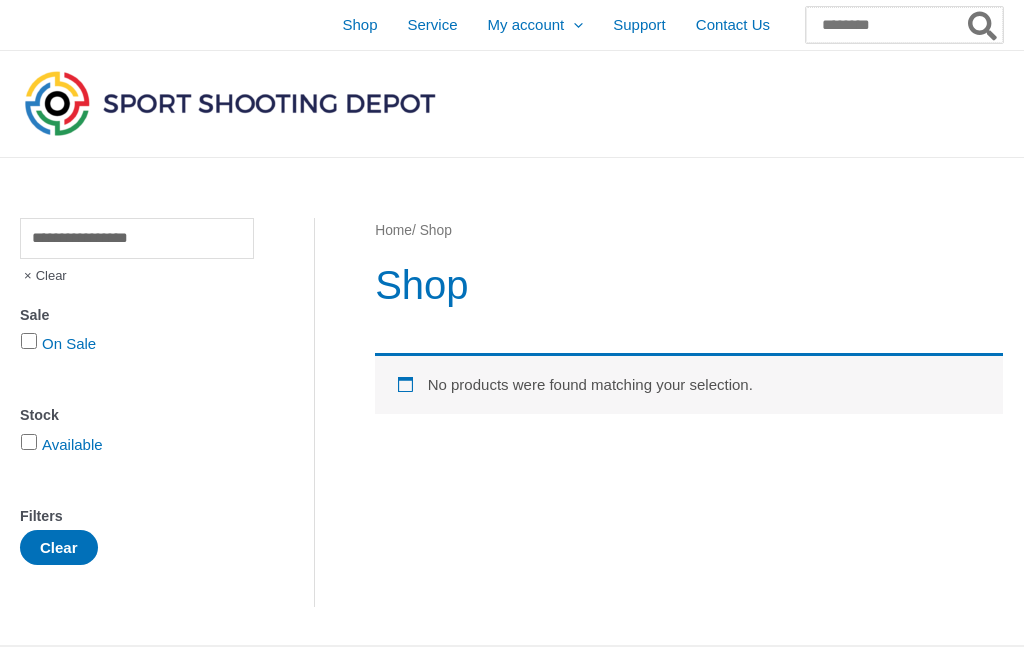 click on "Search for:" at bounding box center (904, 25) 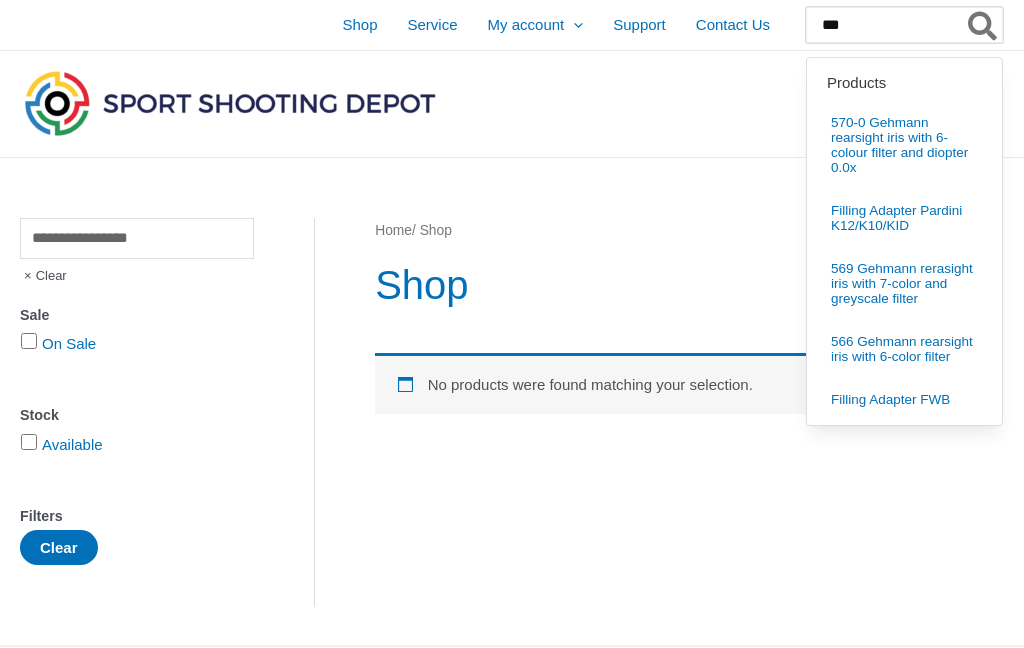 click on "***" at bounding box center (904, 25) 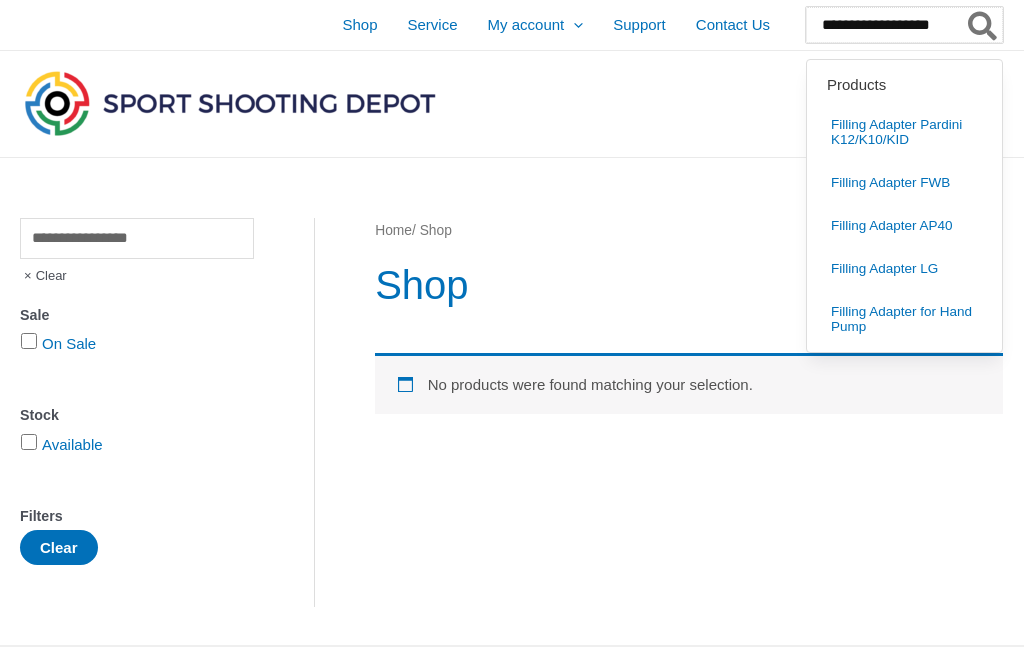 type on "**********" 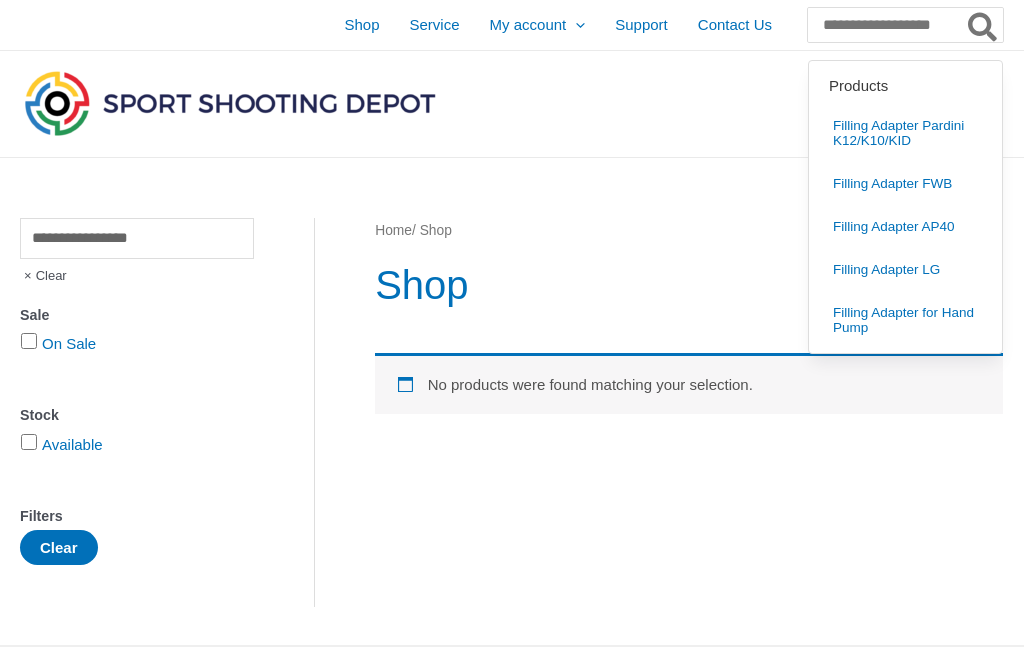 click on "Filling Adapter LG" at bounding box center (886, 269) 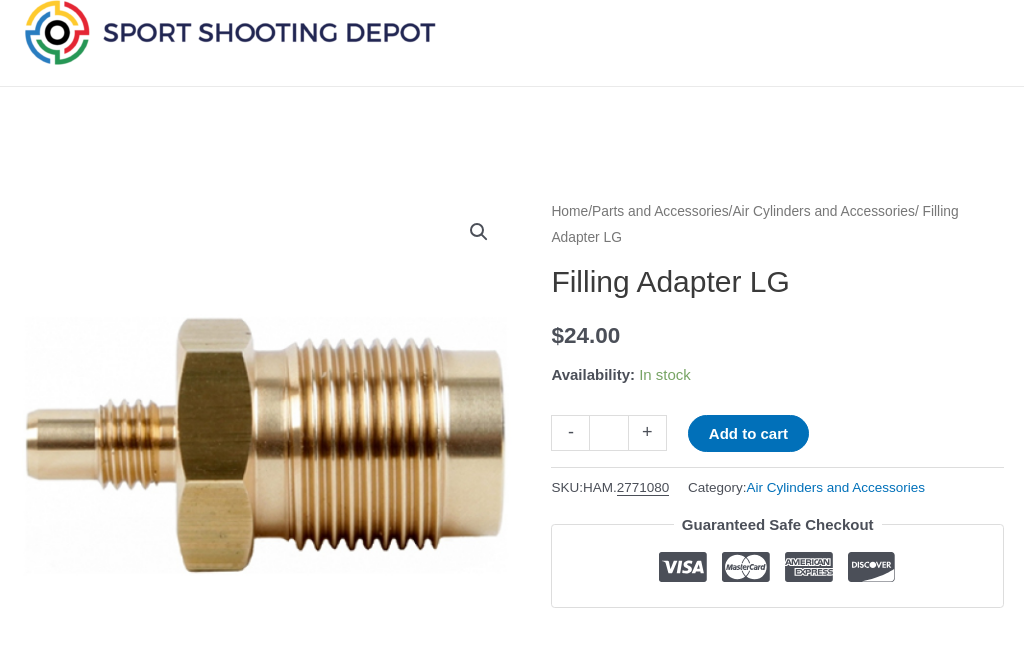 scroll, scrollTop: 0, scrollLeft: 0, axis: both 